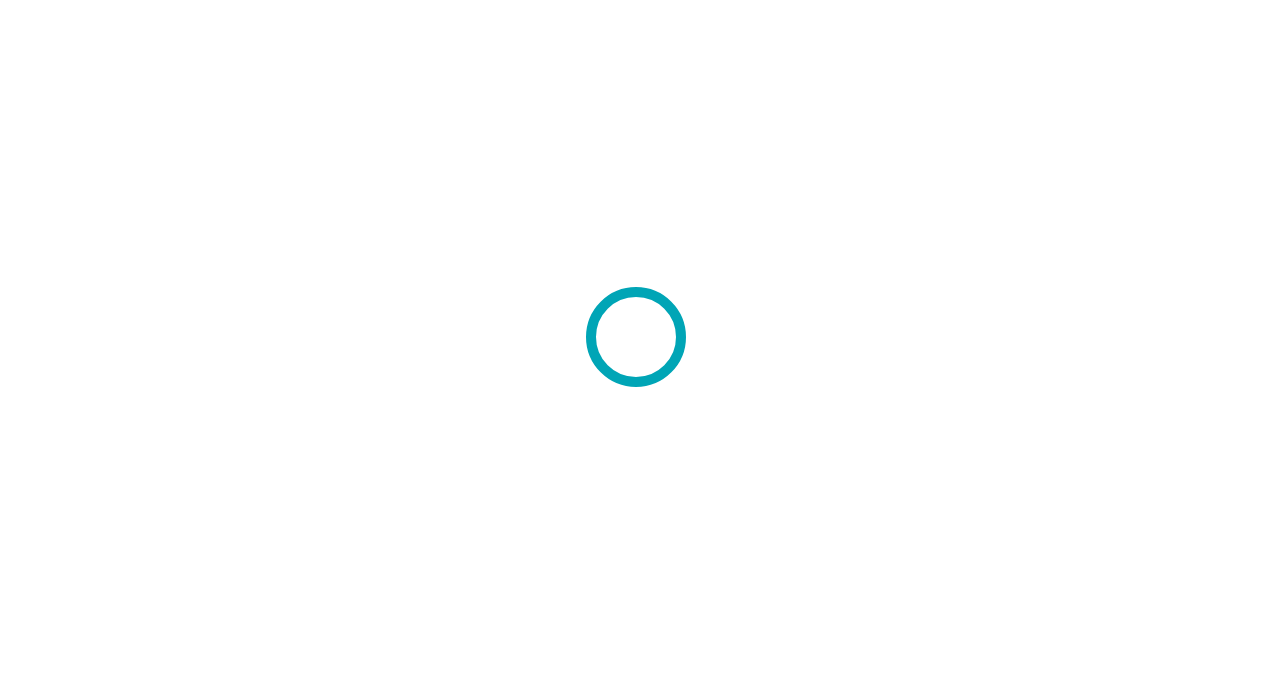scroll, scrollTop: 0, scrollLeft: 0, axis: both 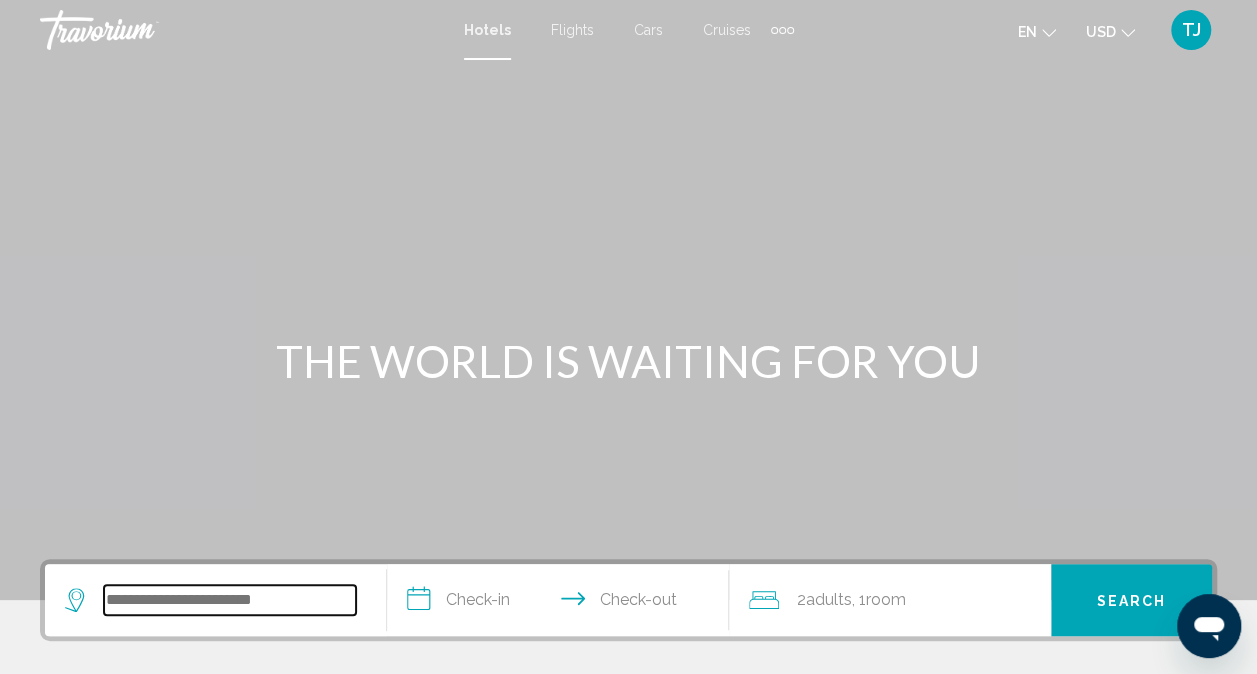 click at bounding box center (230, 600) 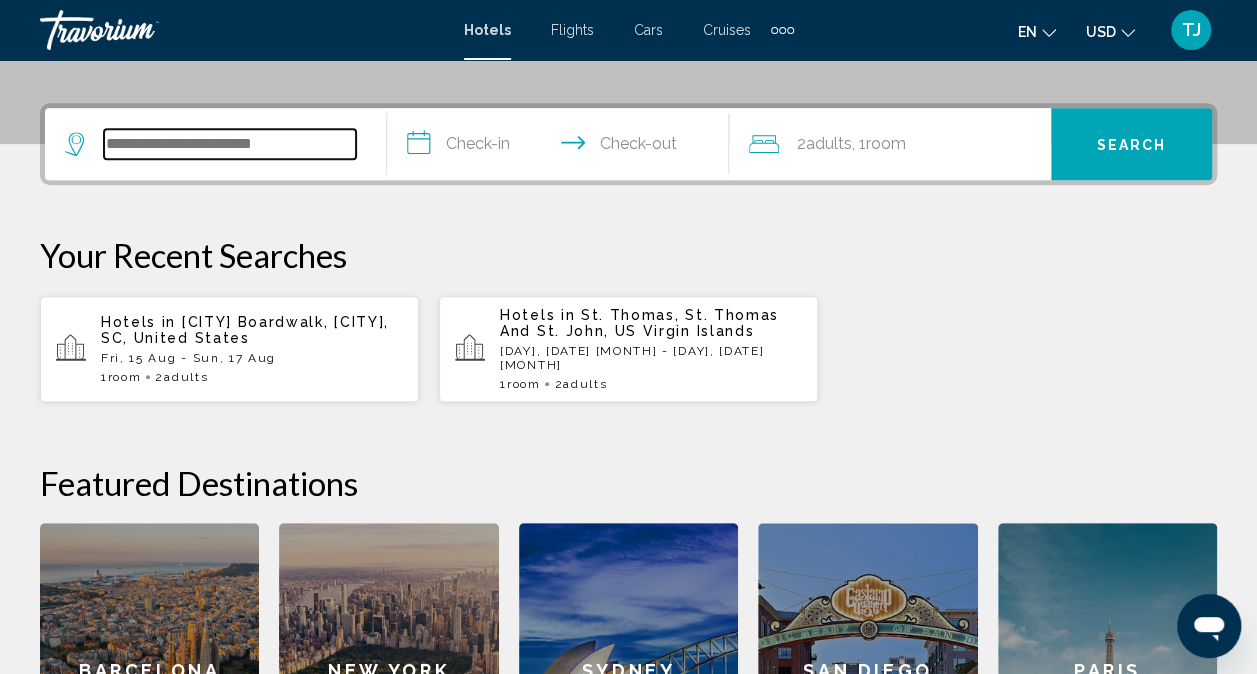 scroll, scrollTop: 494, scrollLeft: 0, axis: vertical 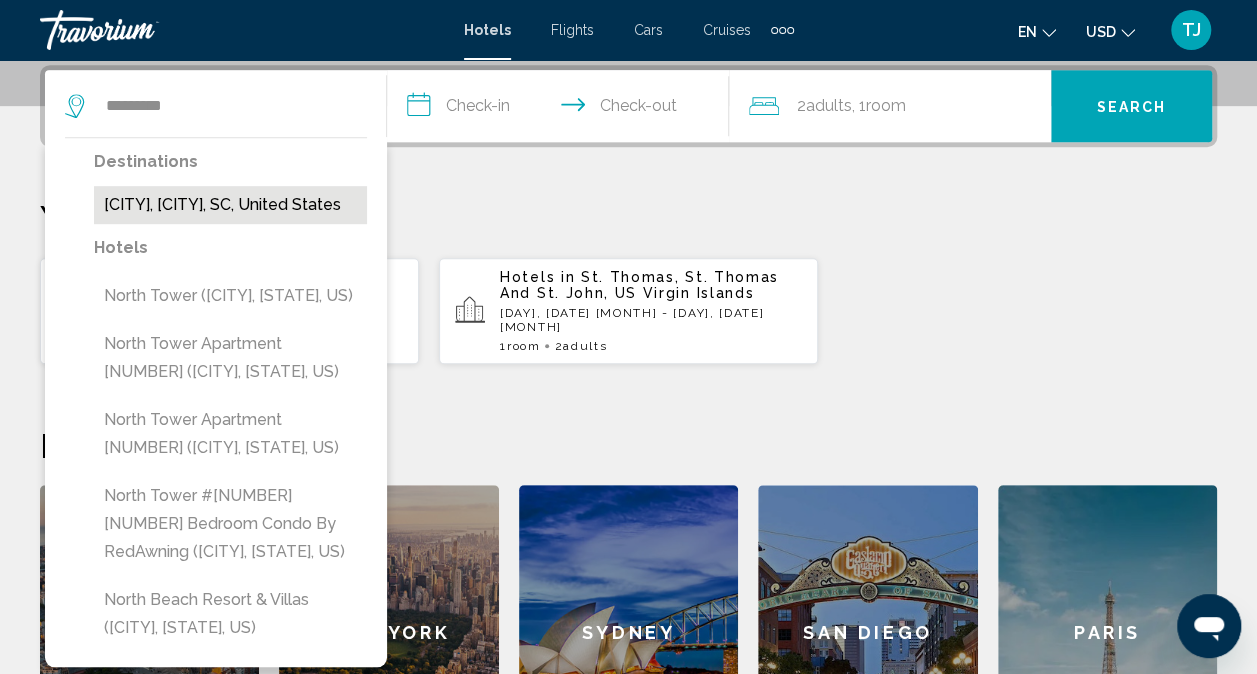 click on "[CITY], [CITY], SC, United States" at bounding box center [230, 205] 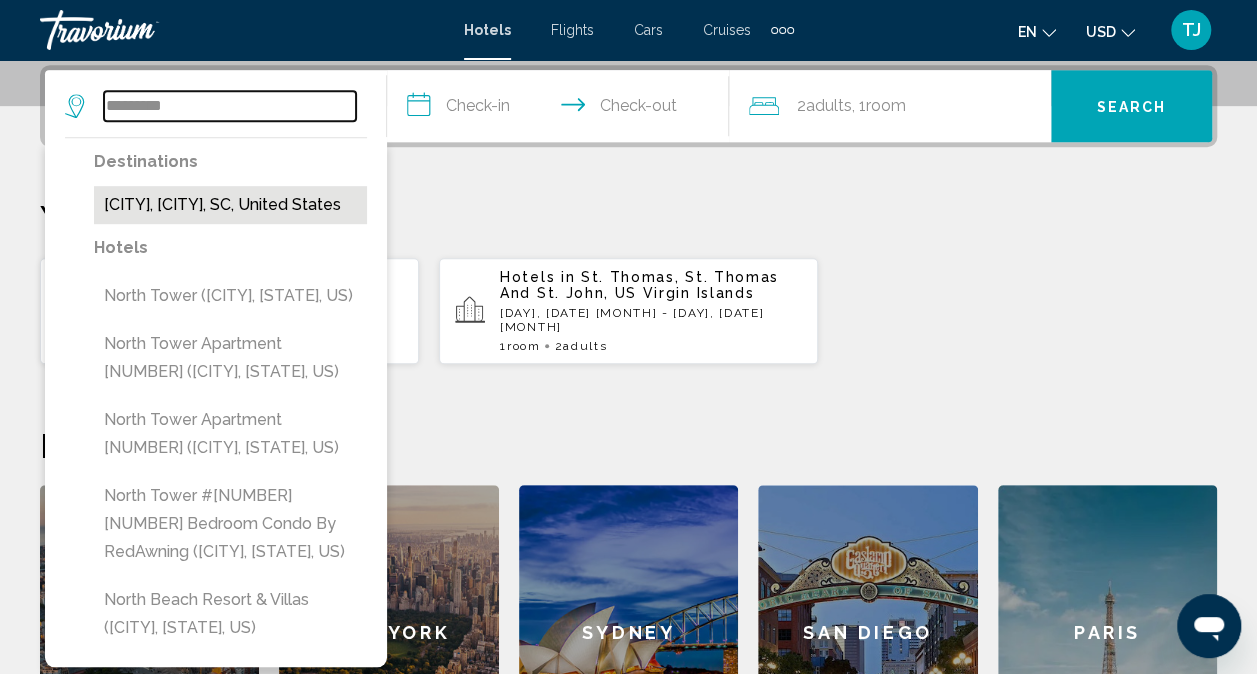 type on "**********" 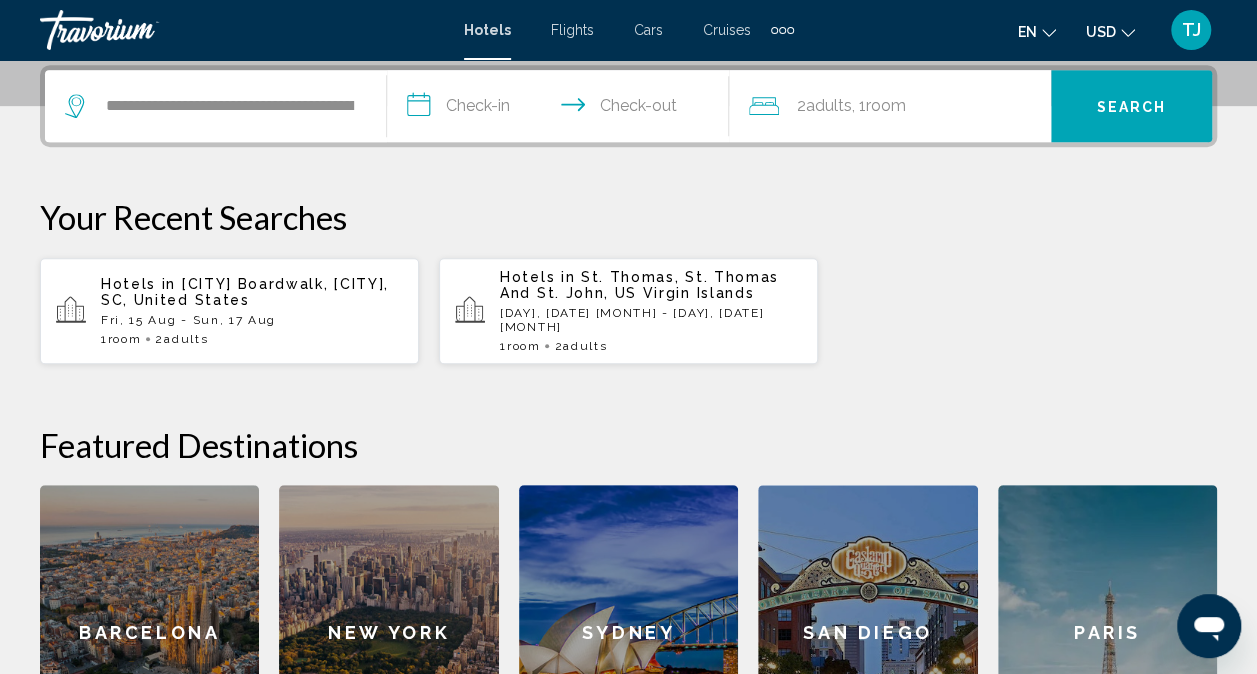 click on "**********" at bounding box center [562, 109] 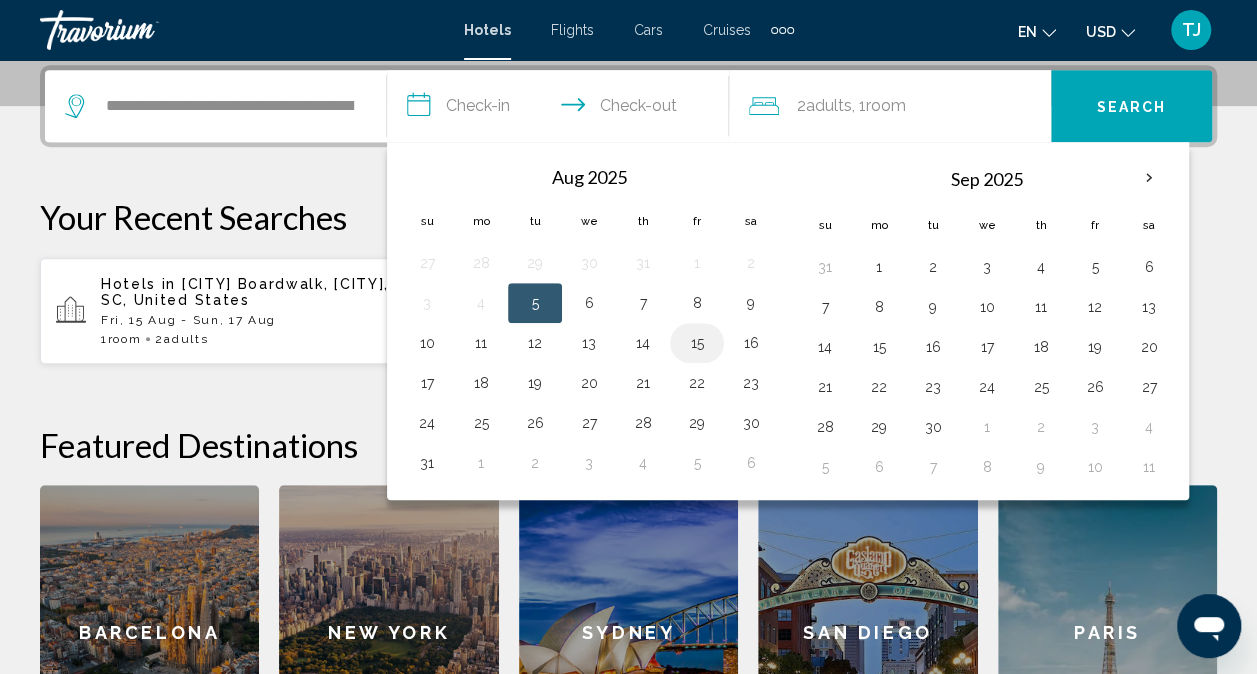 click on "15" at bounding box center [697, 343] 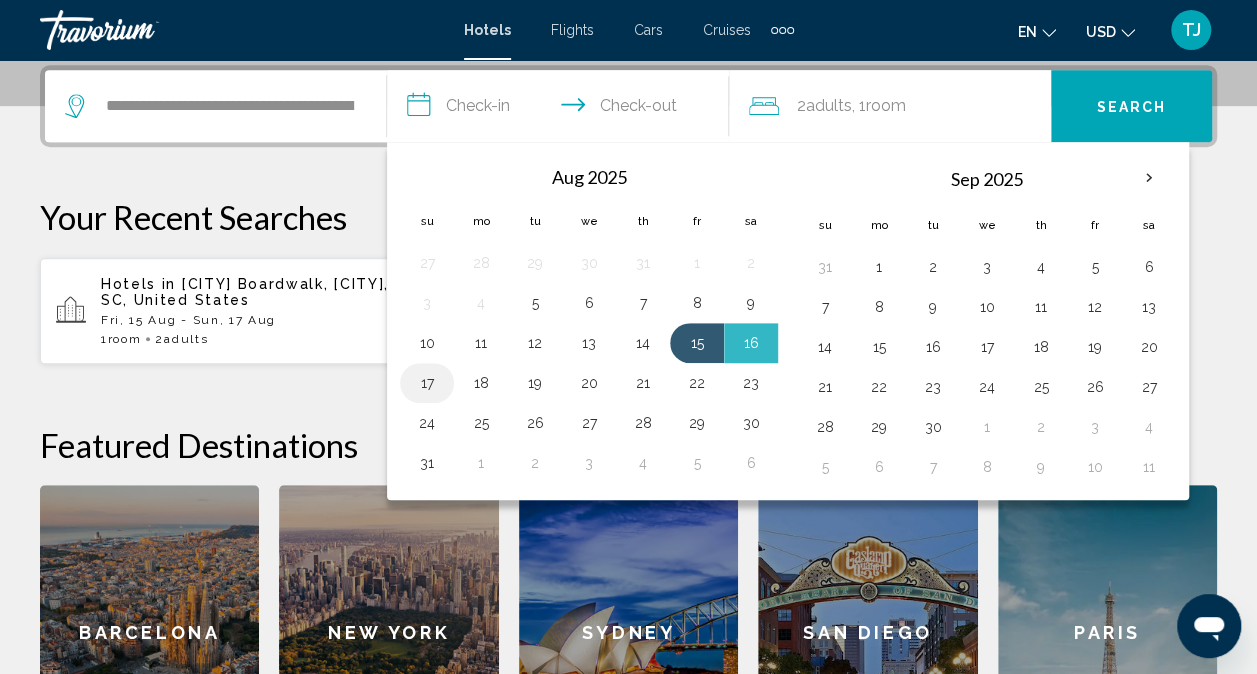 click on "17" at bounding box center (427, 383) 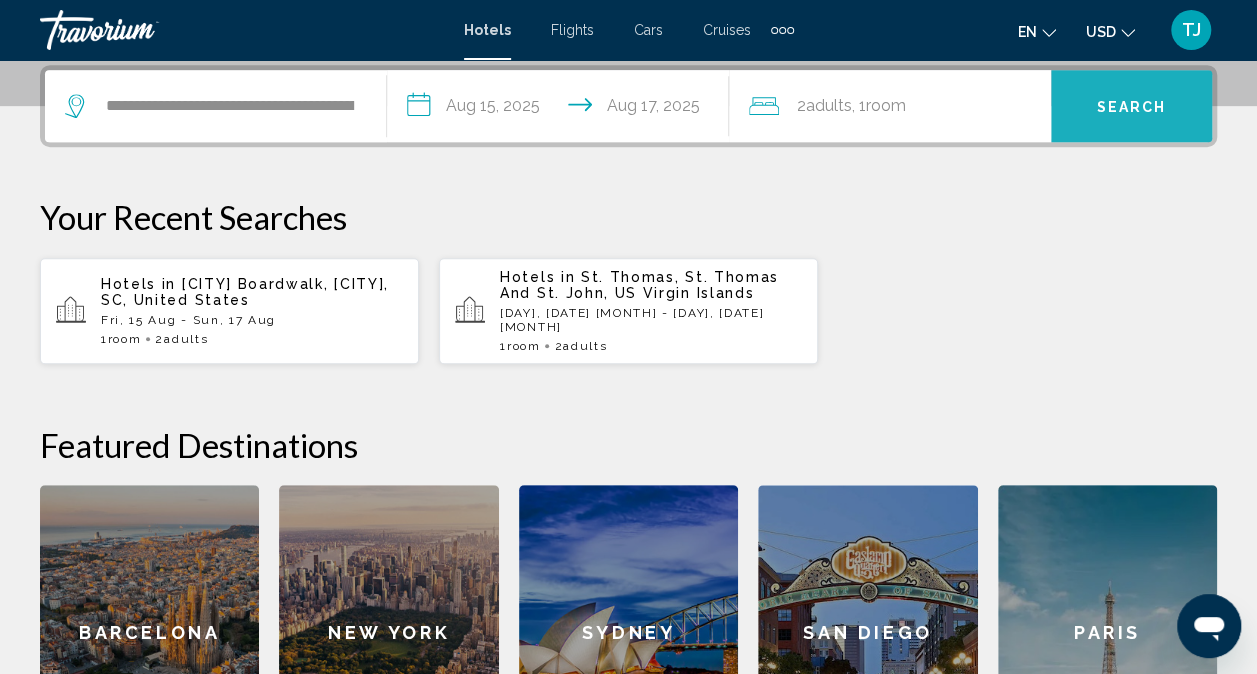 click on "Search" at bounding box center [1132, 107] 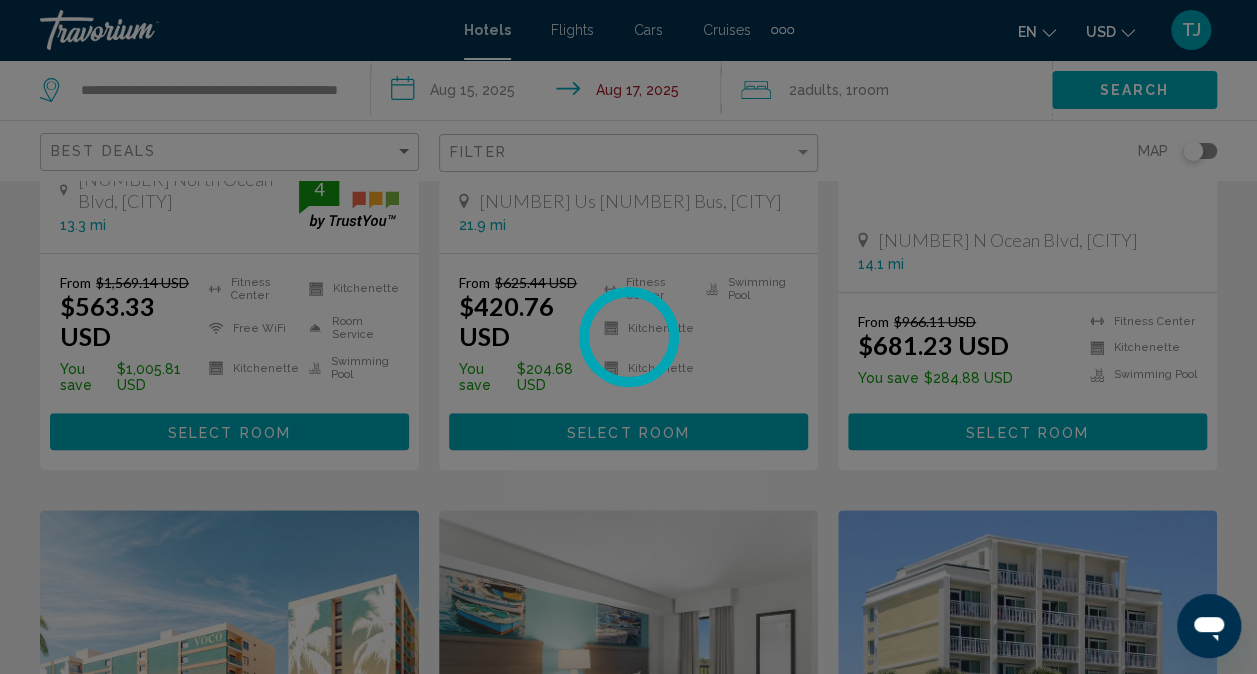scroll, scrollTop: 0, scrollLeft: 0, axis: both 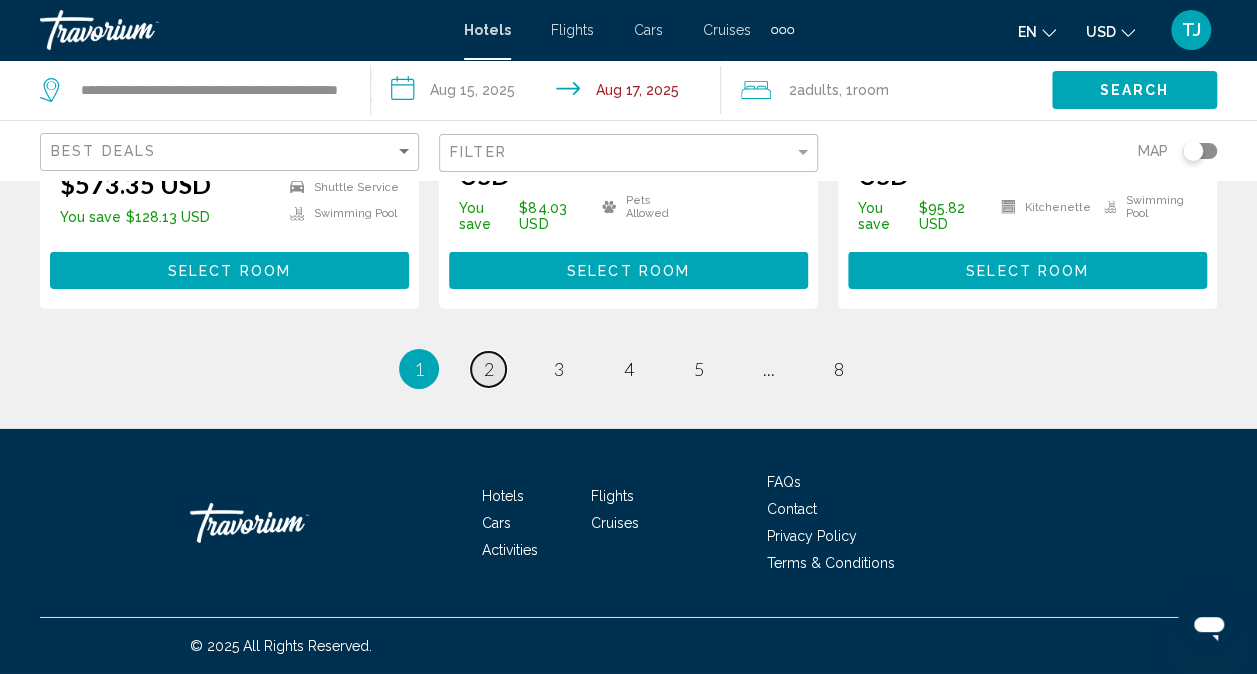 click on "2" at bounding box center [489, 369] 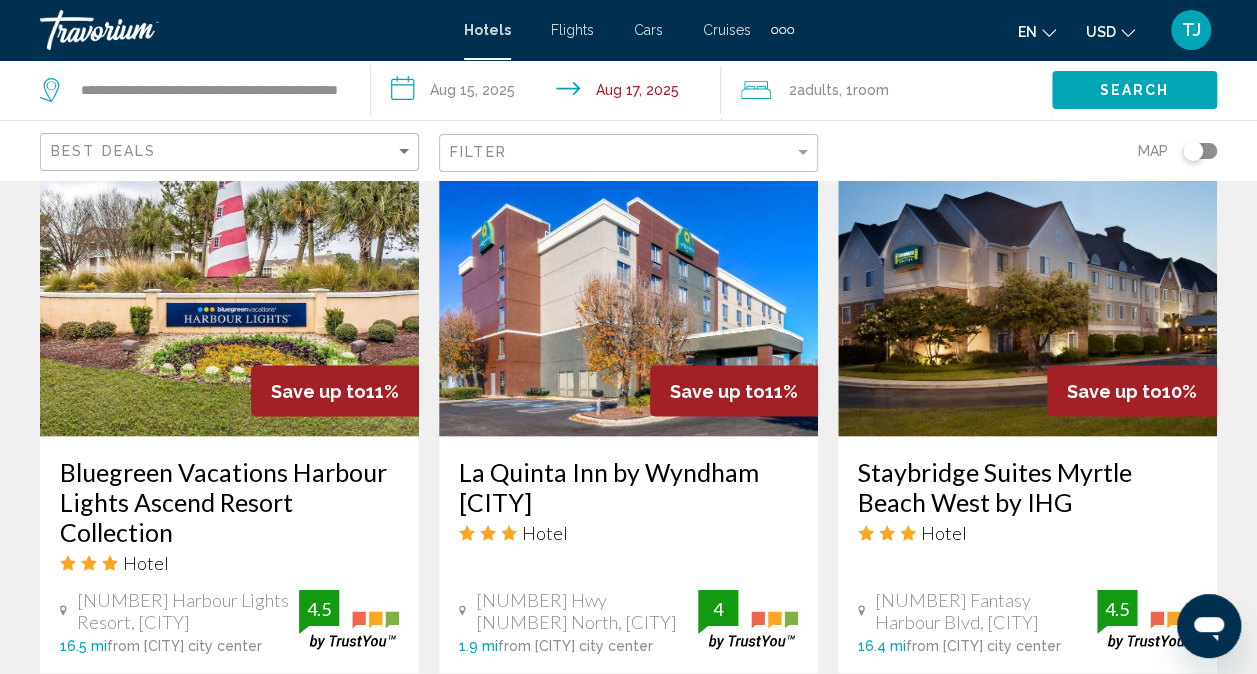 scroll, scrollTop: 1787, scrollLeft: 0, axis: vertical 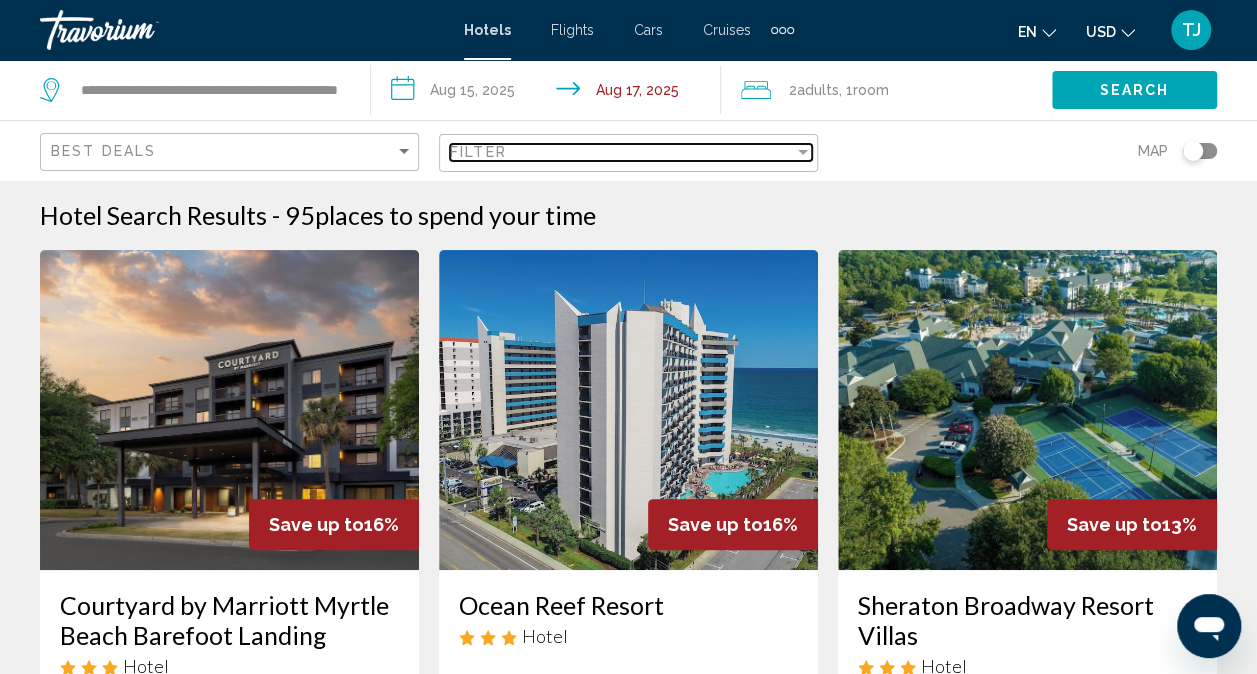click on "Filter" at bounding box center (622, 152) 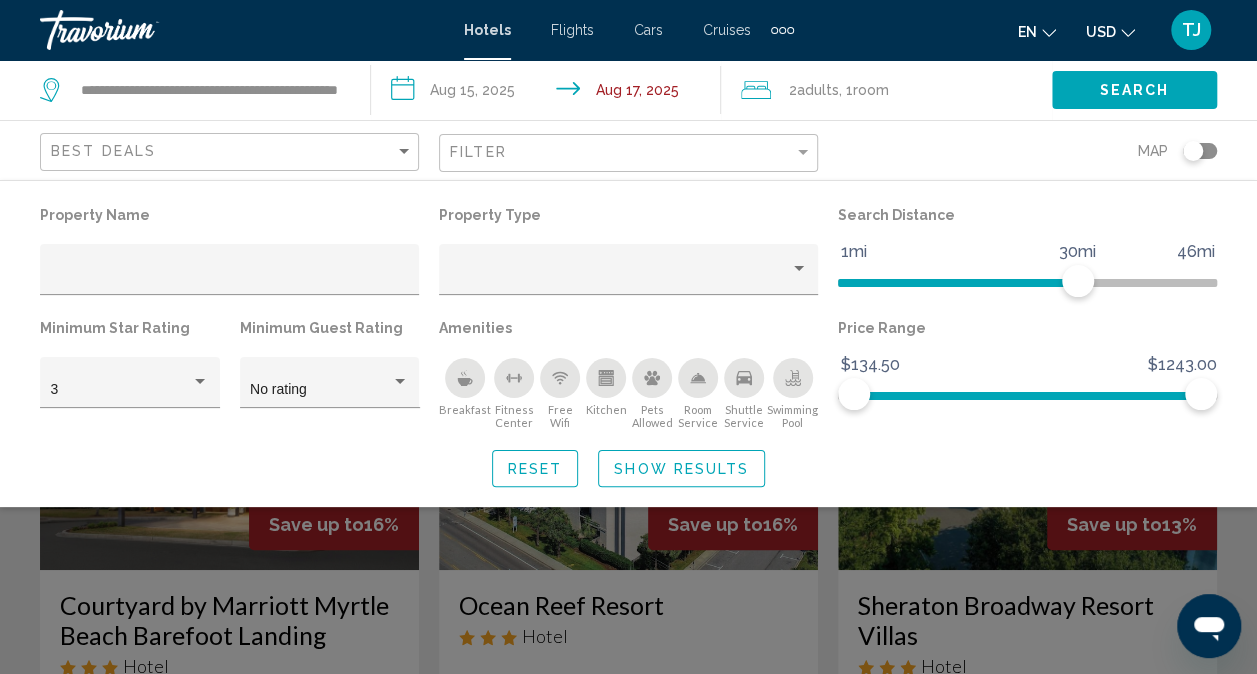 click on "Property Type" 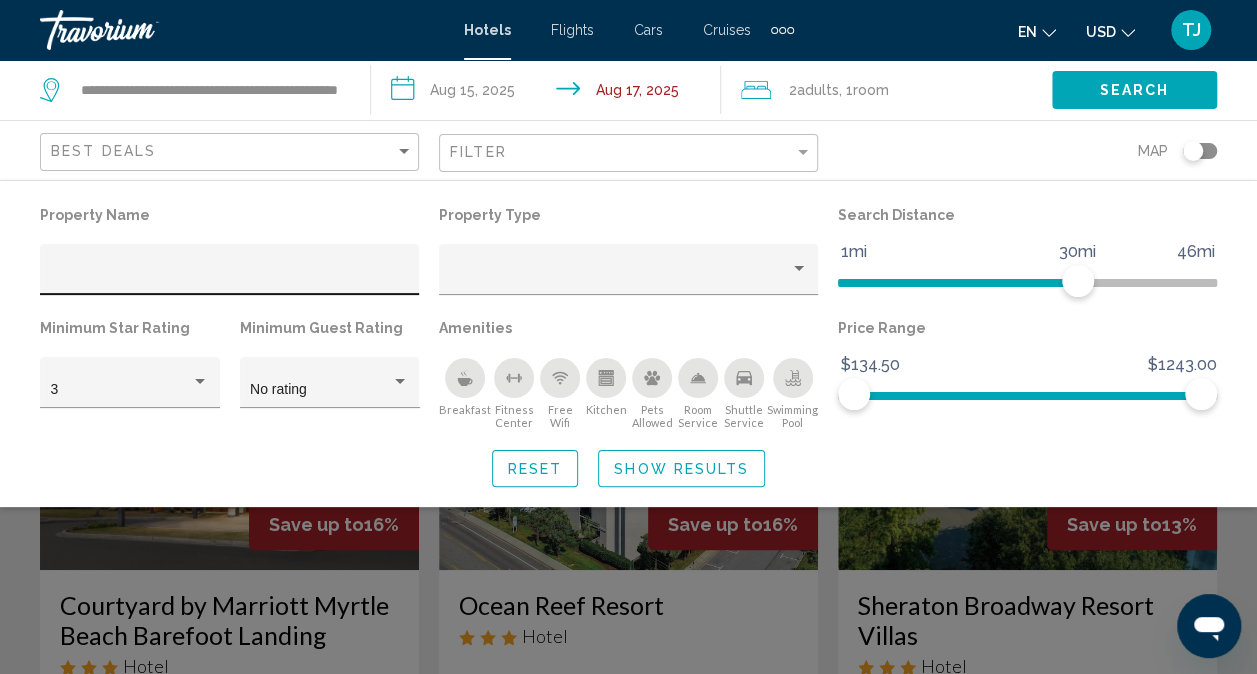 click at bounding box center [230, 277] 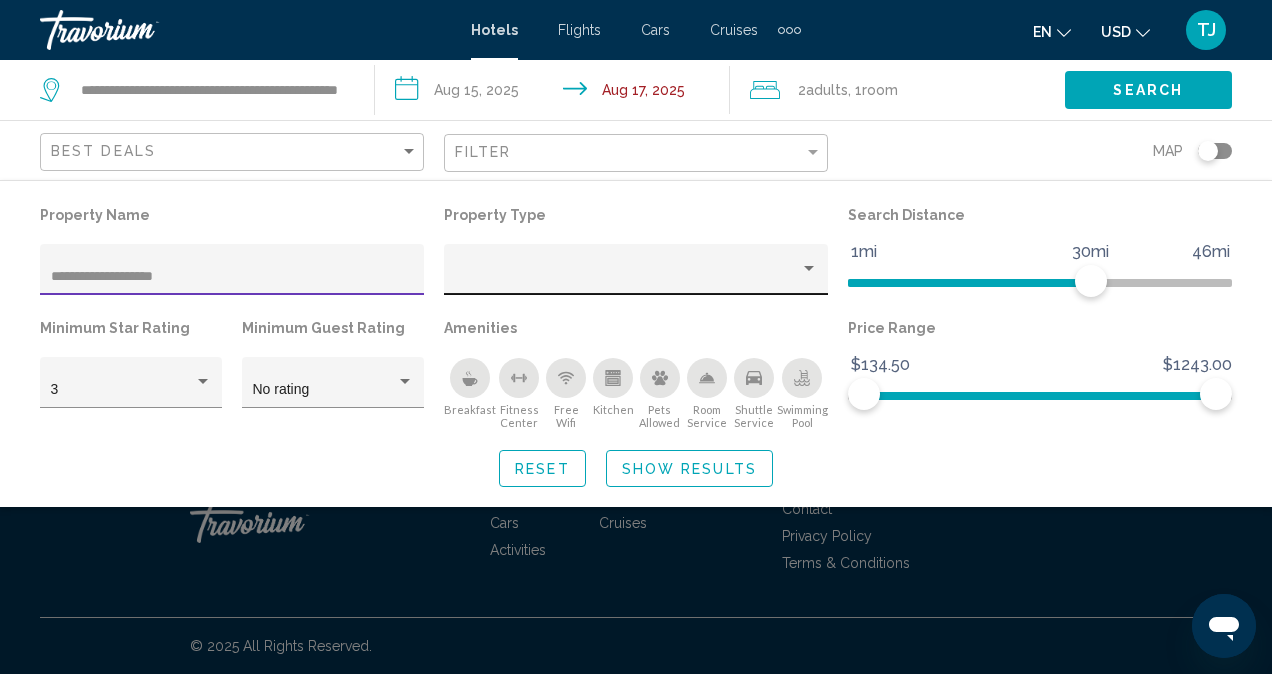 type on "**********" 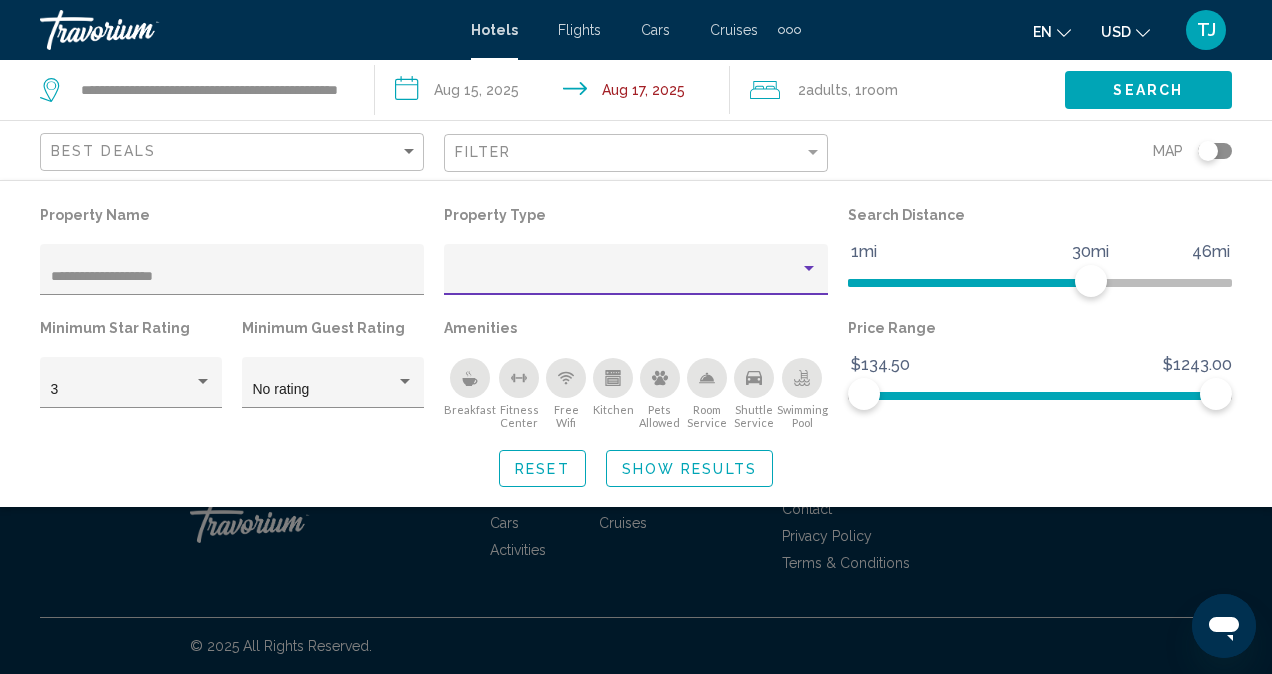 click at bounding box center (809, 268) 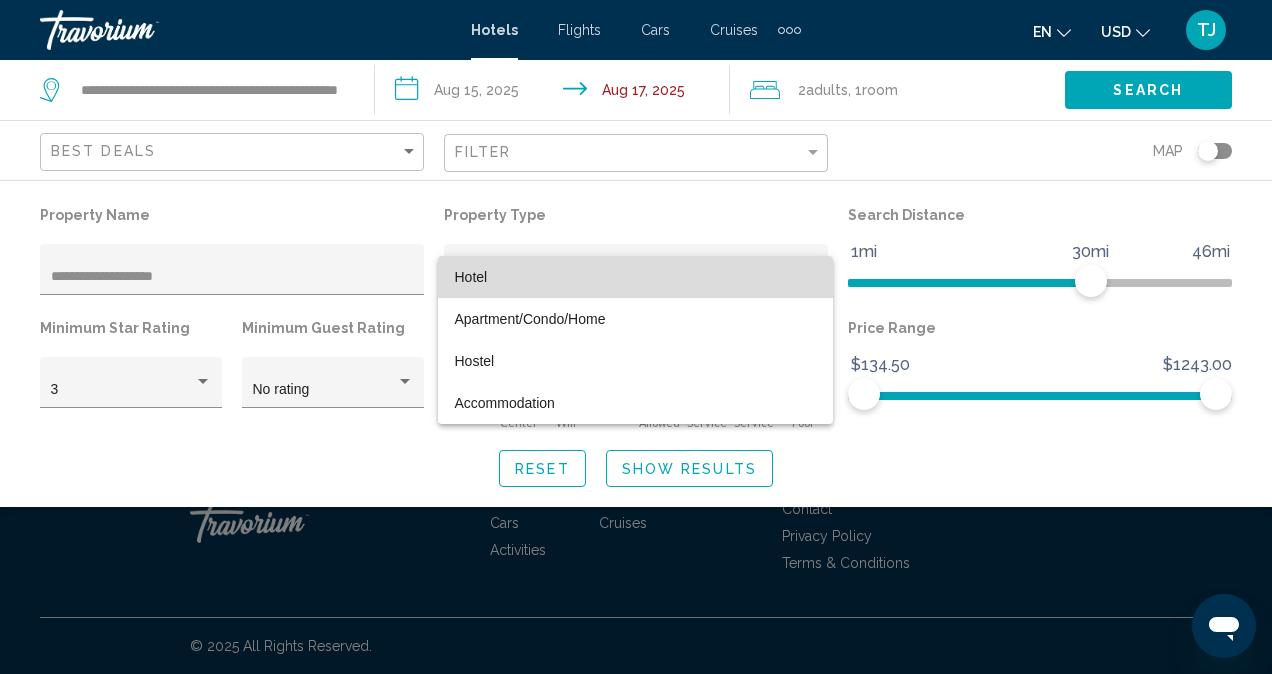 click on "Hotel" at bounding box center [635, 277] 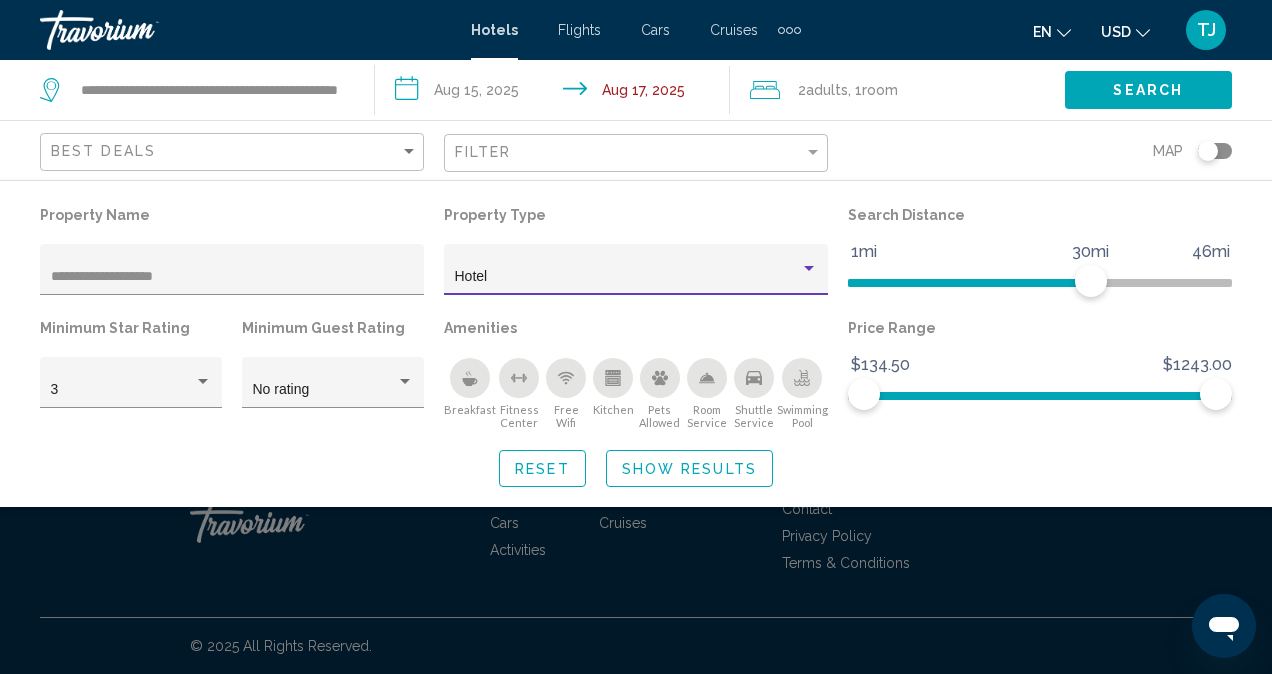 click on "Show Results" 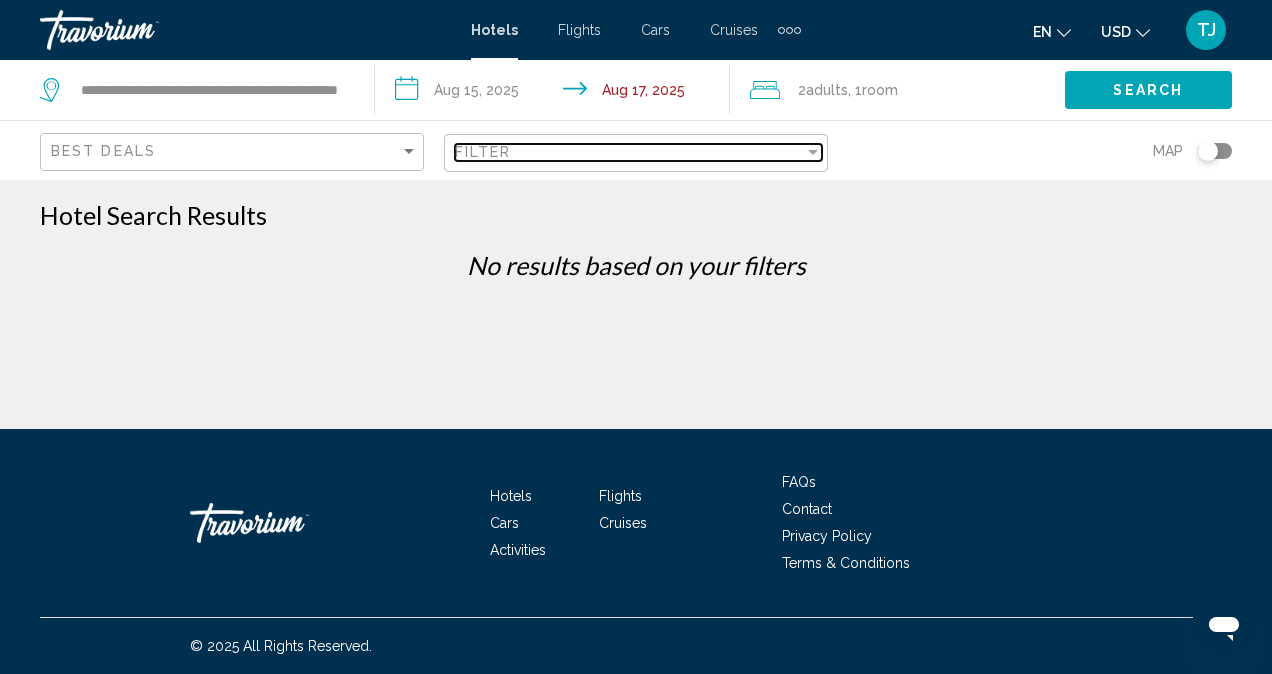 click at bounding box center (813, 152) 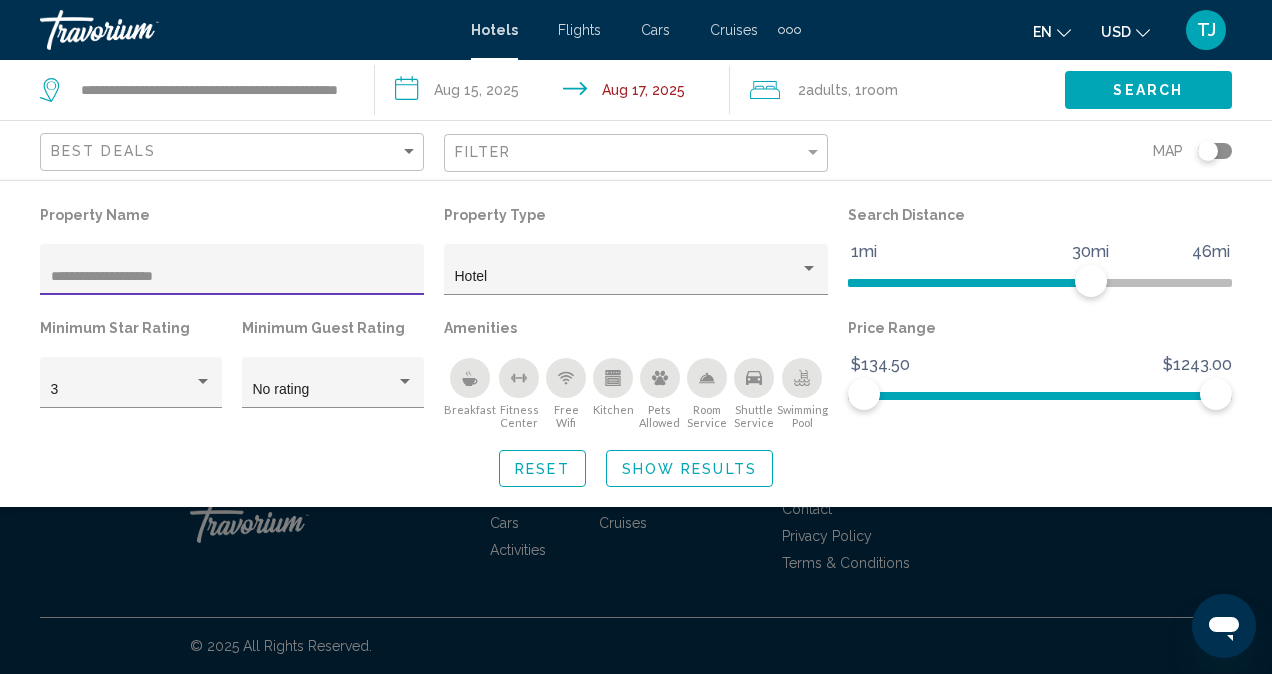 type on "**********" 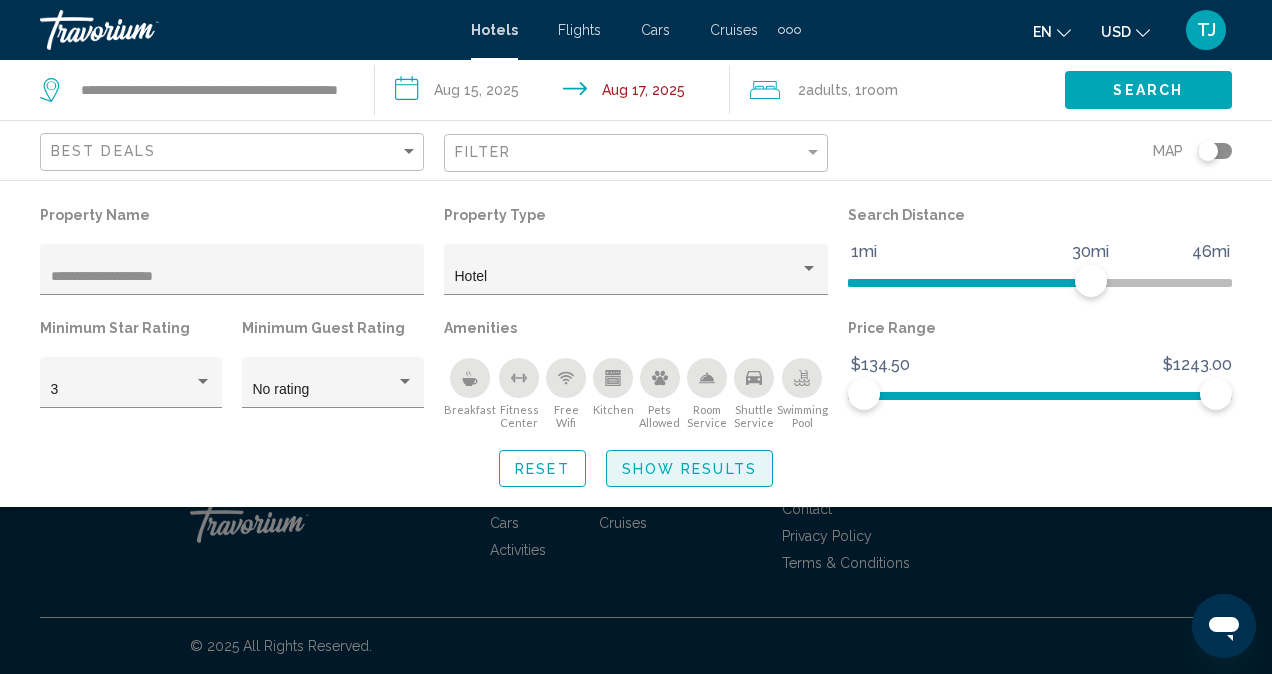 click on "Show Results" 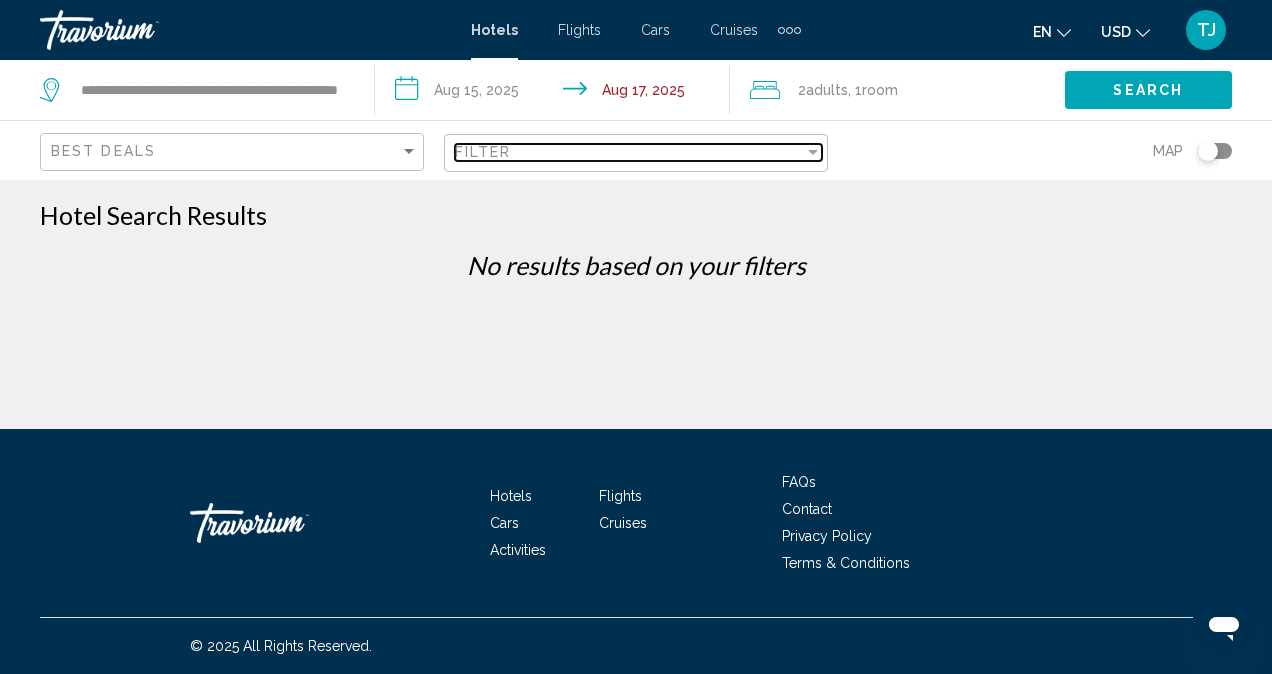 click at bounding box center [813, 152] 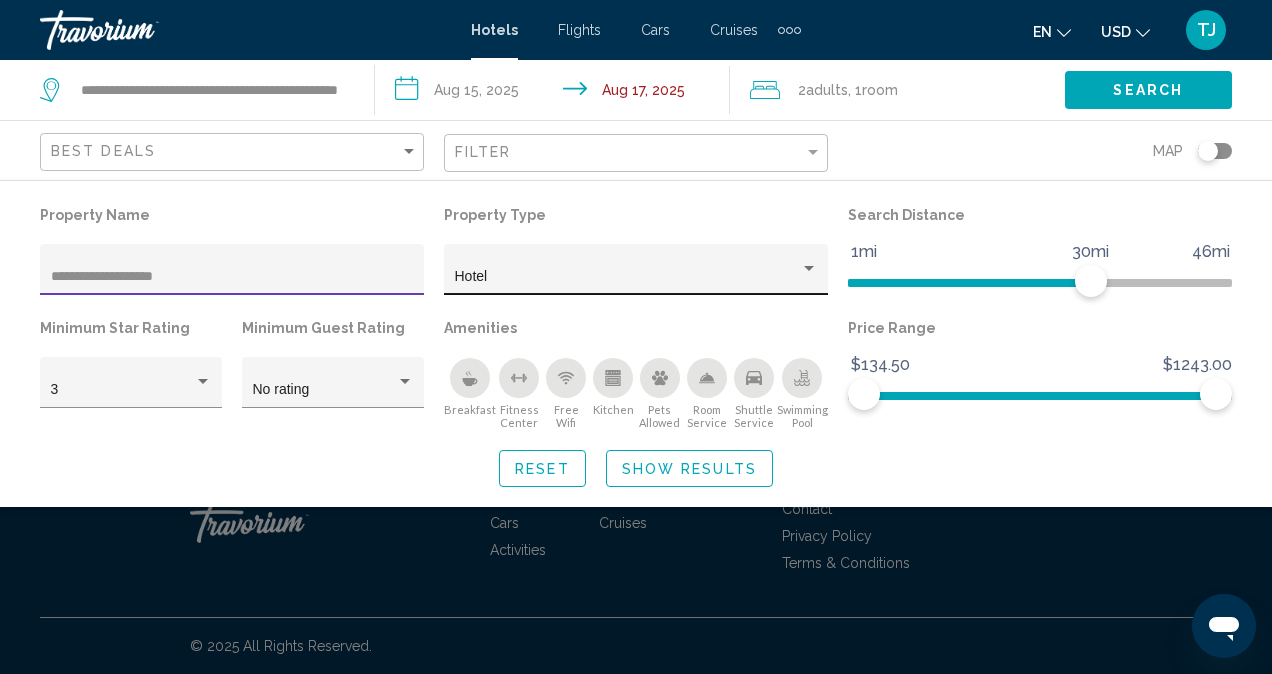 click at bounding box center [809, 268] 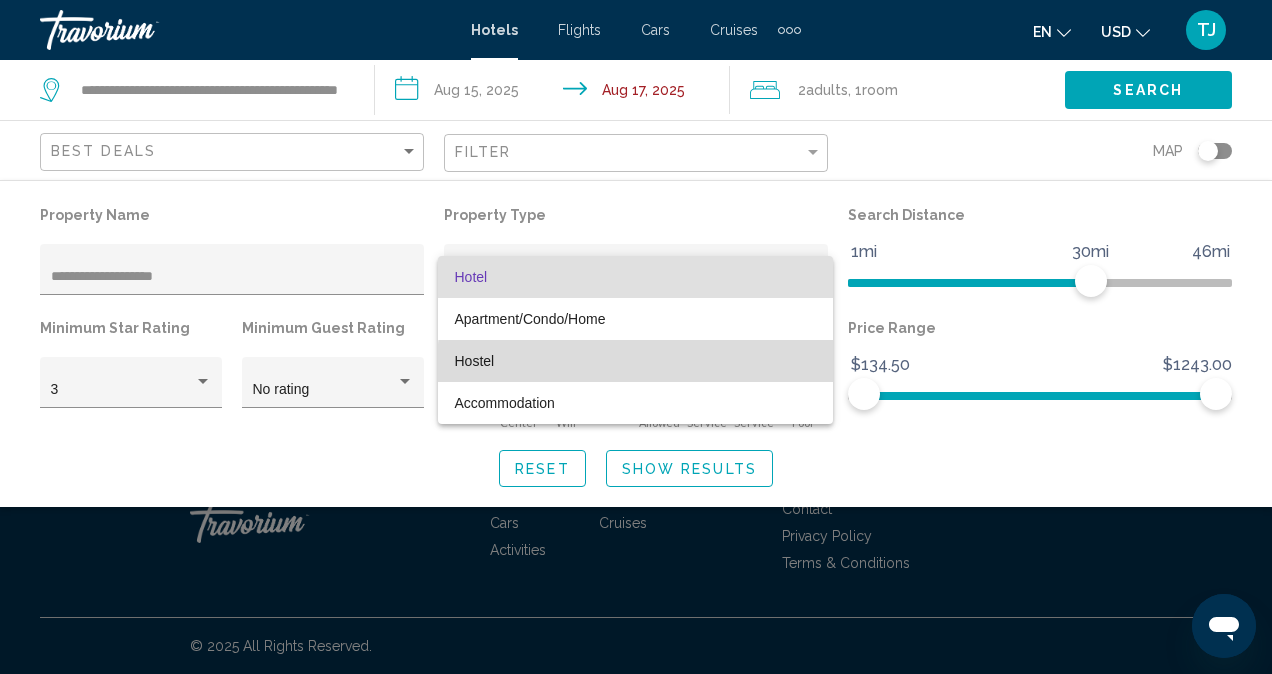 click on "Hostel" at bounding box center [635, 361] 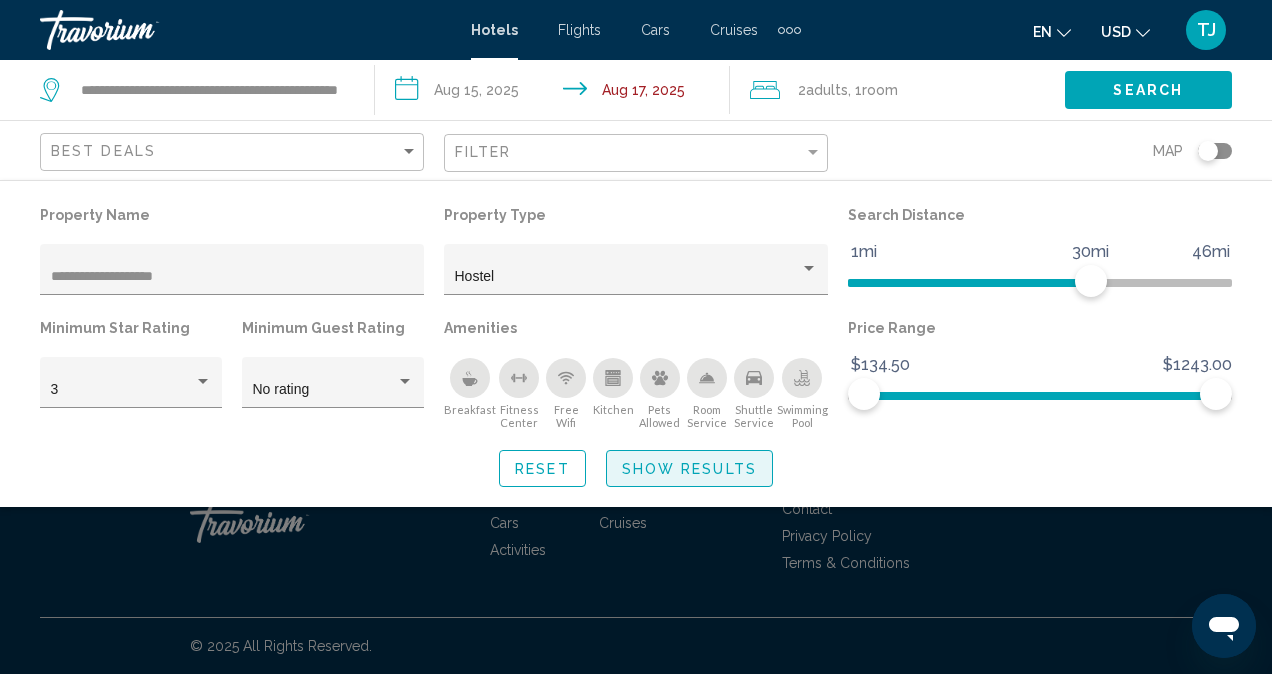 click on "Show Results" 